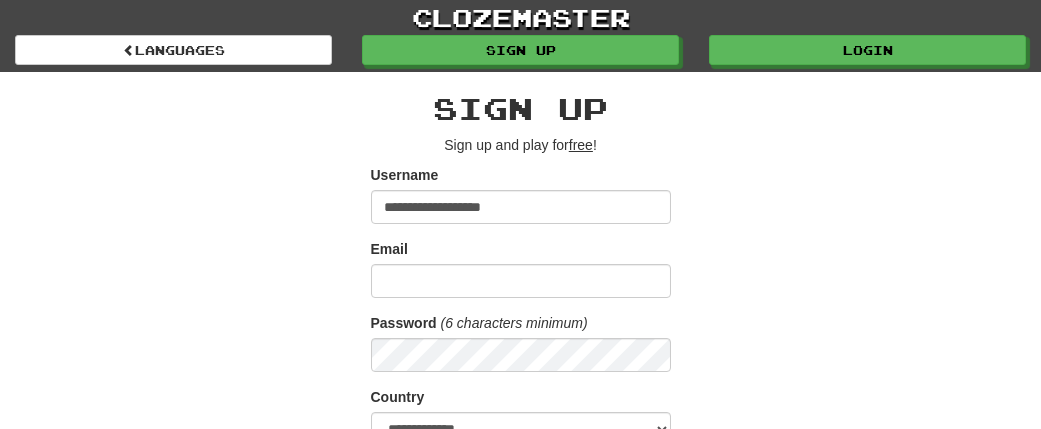 scroll, scrollTop: 0, scrollLeft: 0, axis: both 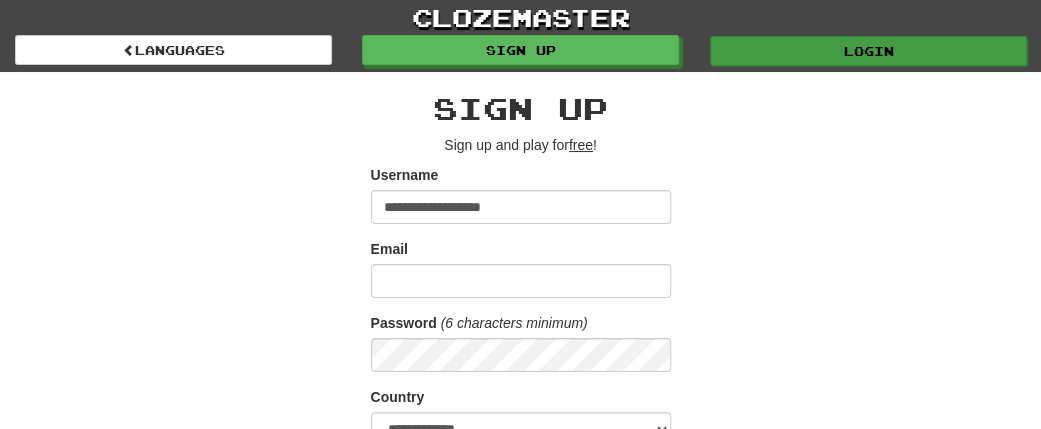 type on "**********" 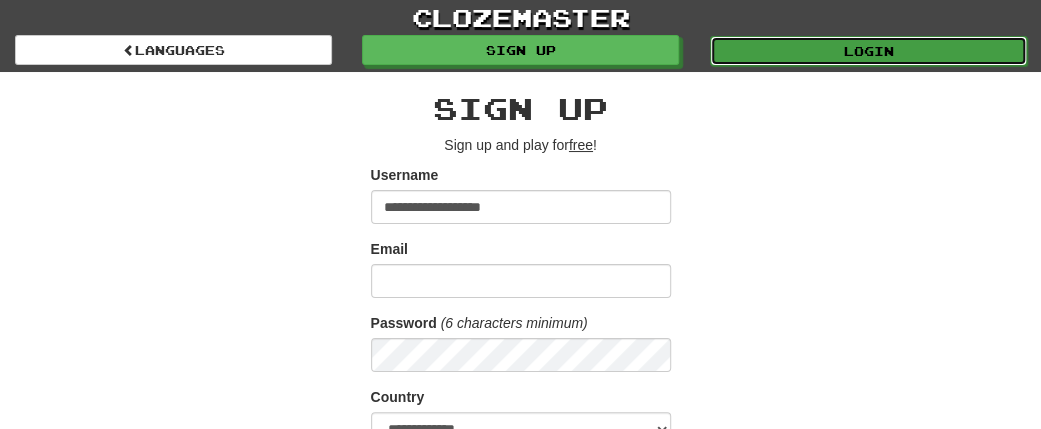 click on "Login" at bounding box center (868, 51) 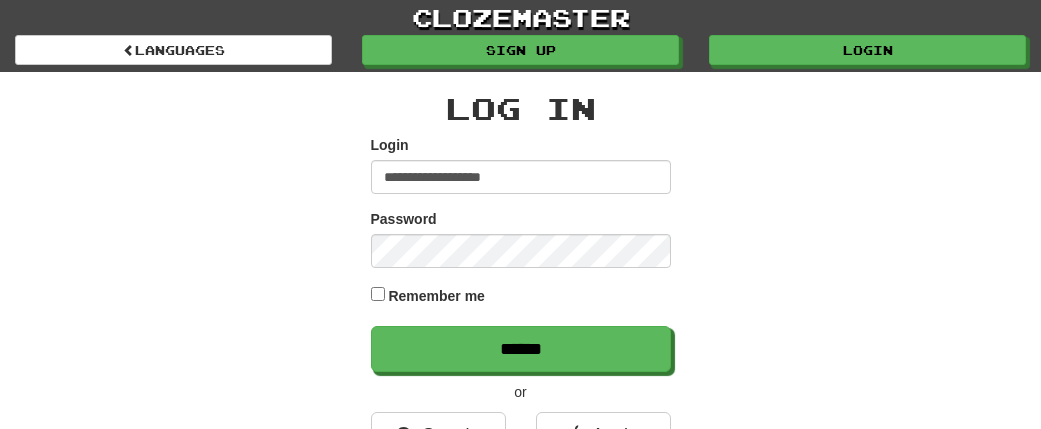 scroll, scrollTop: 0, scrollLeft: 0, axis: both 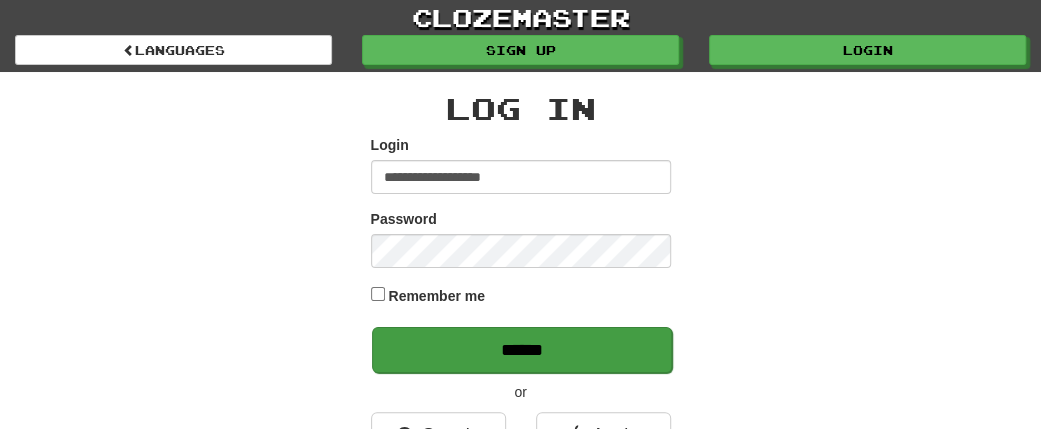 type on "**********" 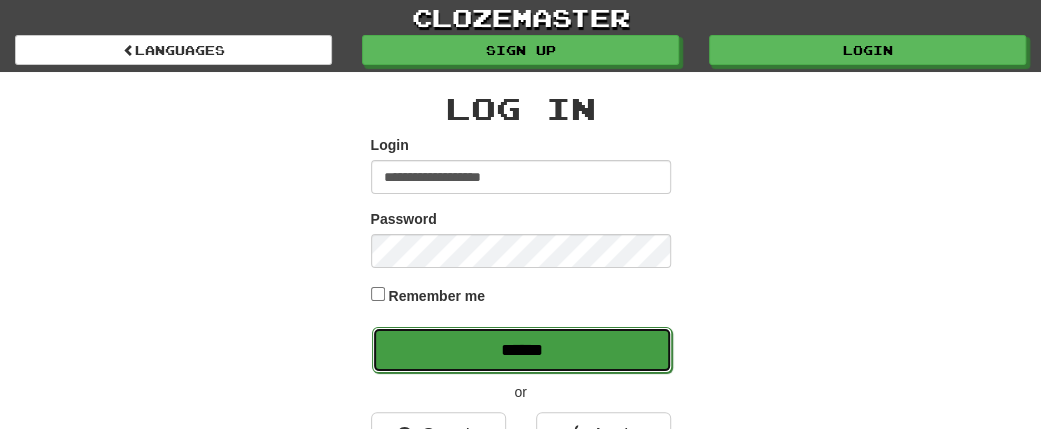 click on "******" at bounding box center (522, 350) 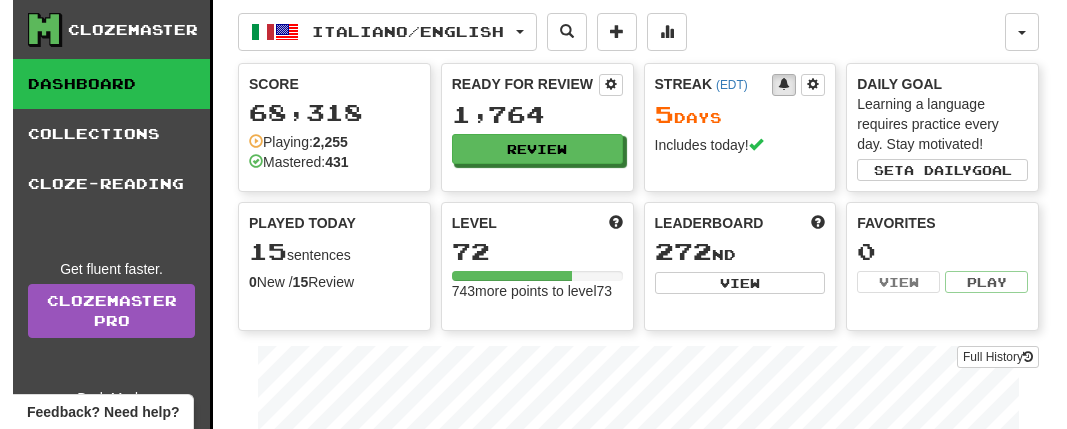 scroll, scrollTop: 0, scrollLeft: 0, axis: both 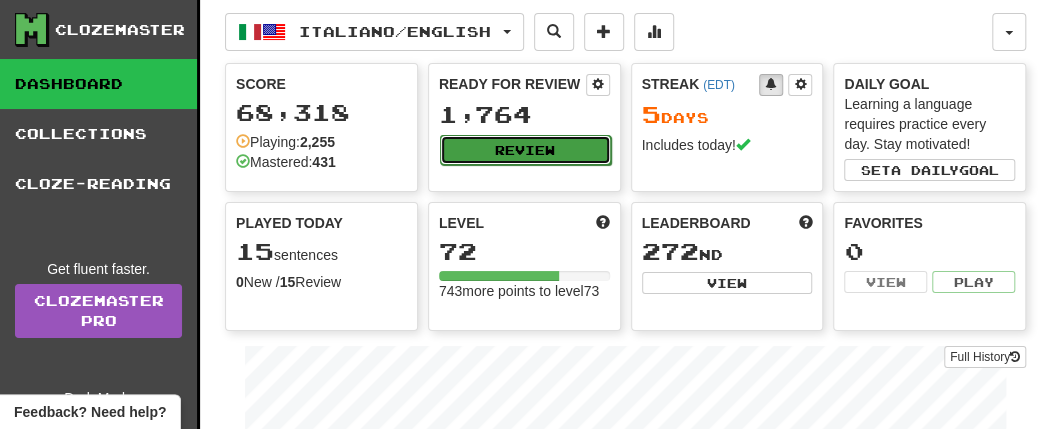 click on "Review" at bounding box center (525, 150) 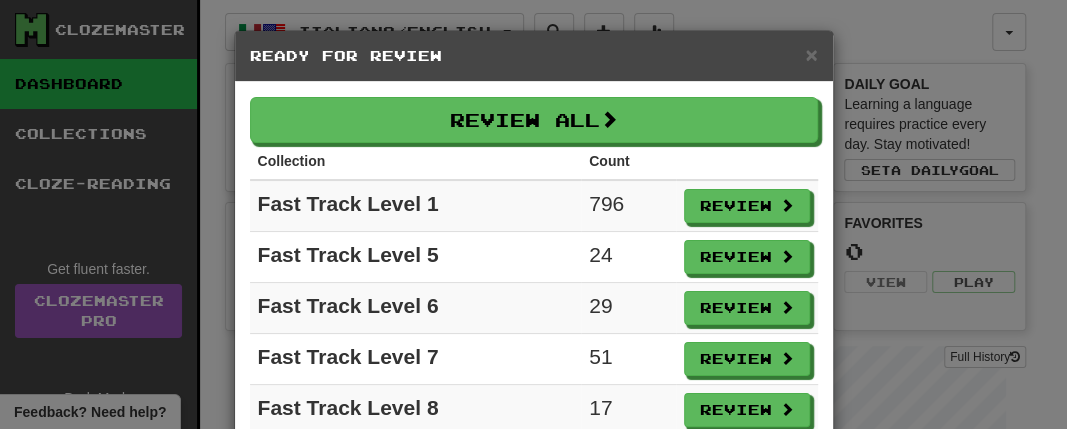 scroll, scrollTop: 166, scrollLeft: 0, axis: vertical 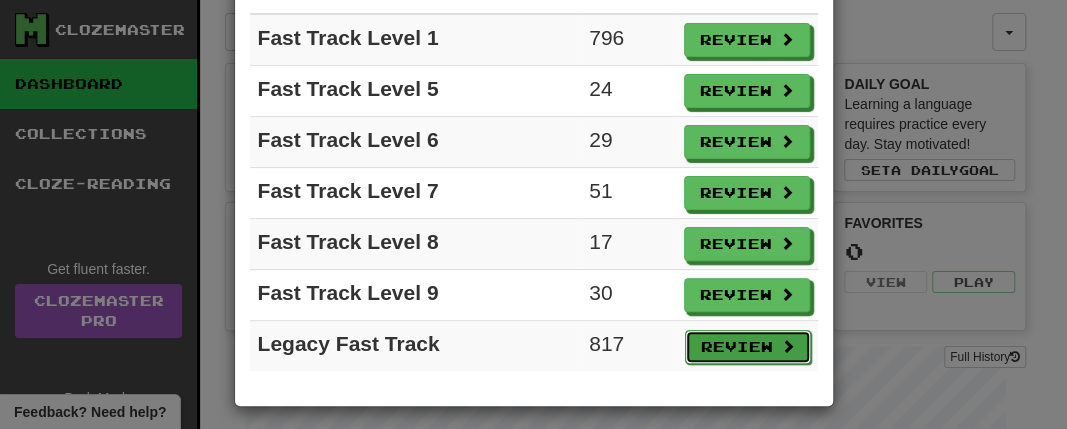 click on "Review" at bounding box center [748, 347] 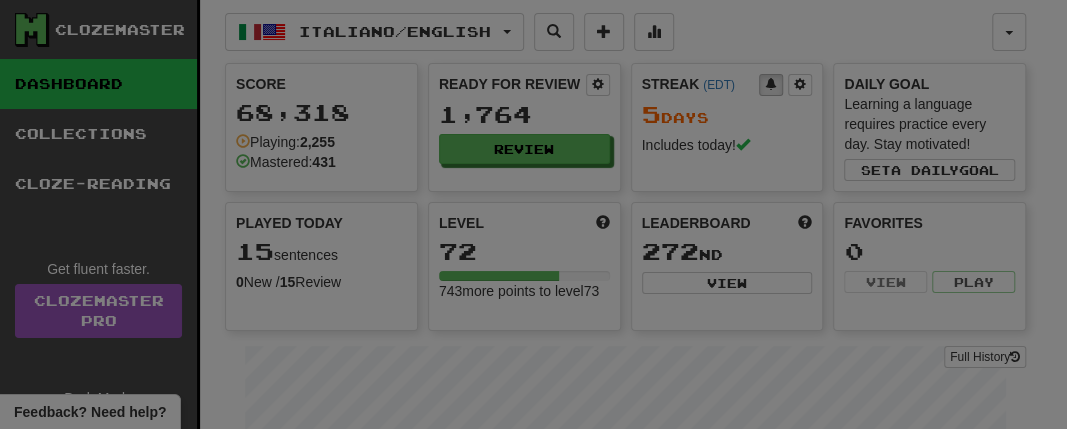 select on "**" 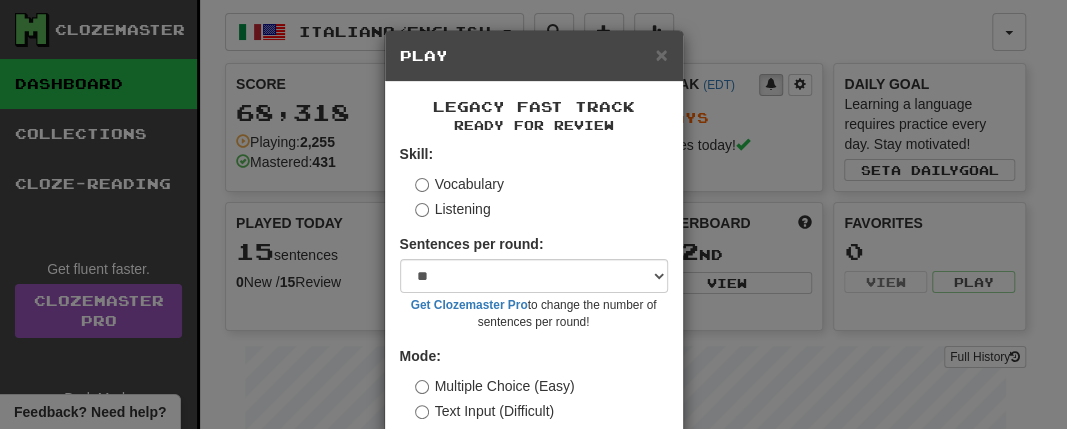 scroll, scrollTop: 109, scrollLeft: 0, axis: vertical 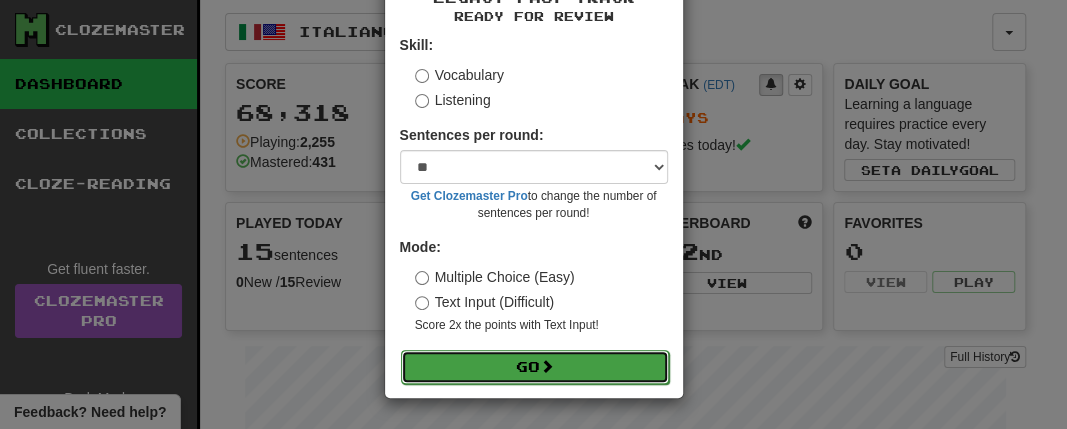 click on "Go" at bounding box center (535, 367) 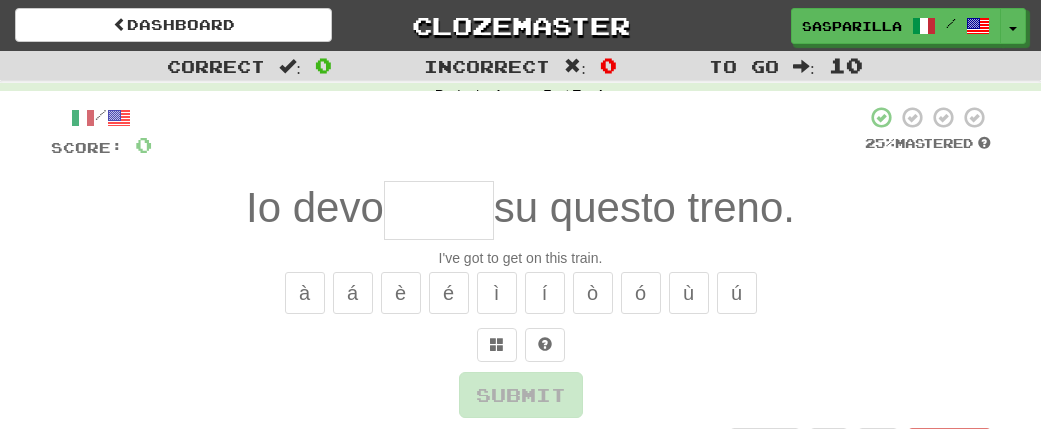 scroll, scrollTop: 0, scrollLeft: 0, axis: both 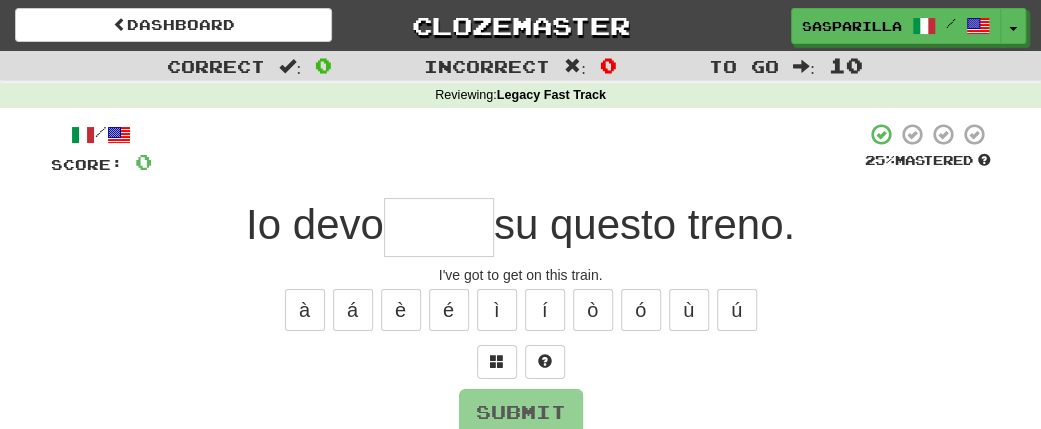 type on "*" 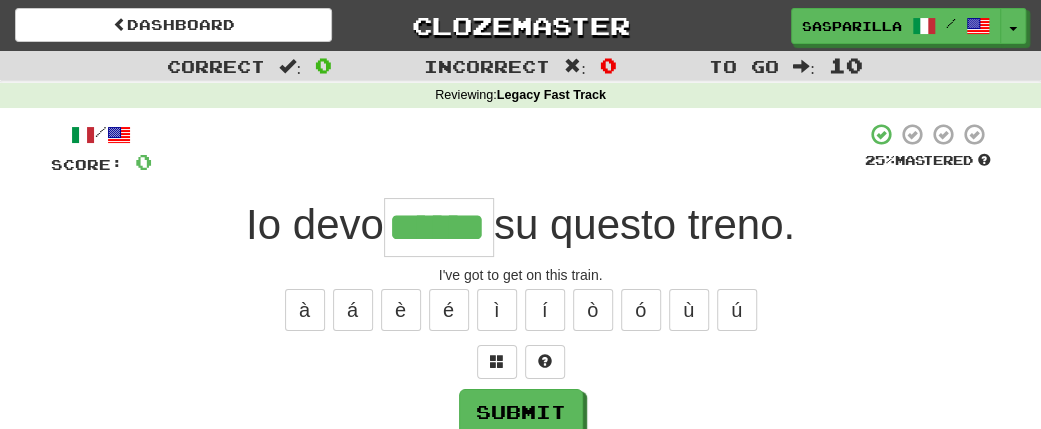 type on "******" 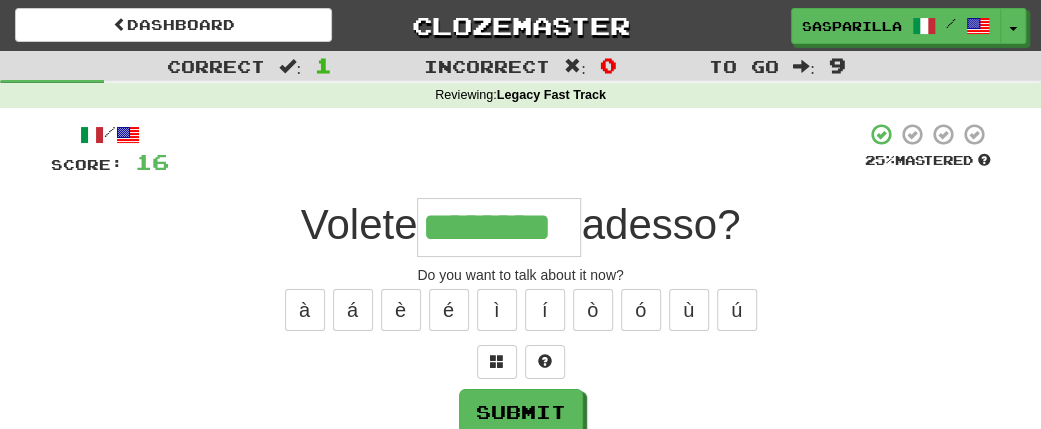 type on "********" 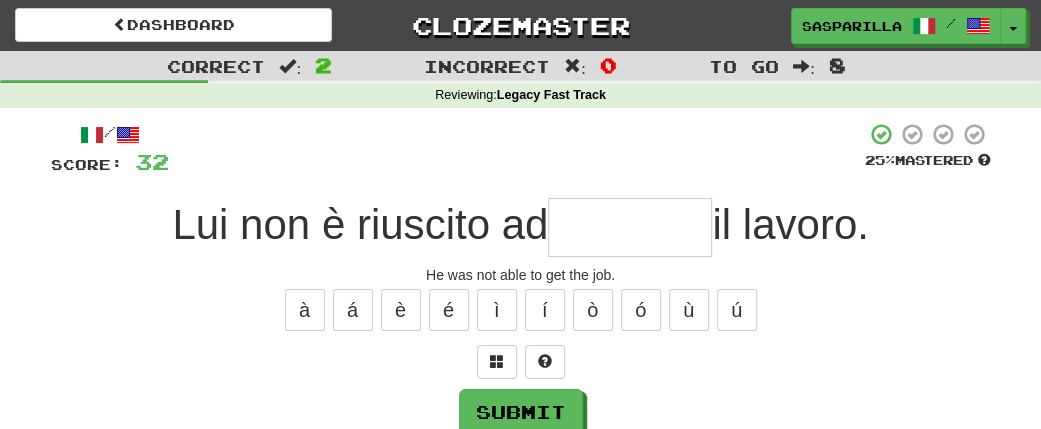 type on "*" 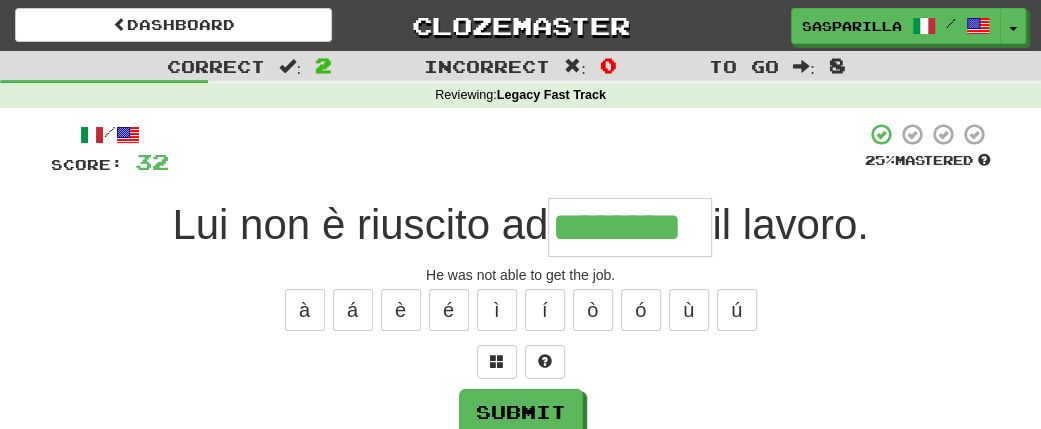 type on "********" 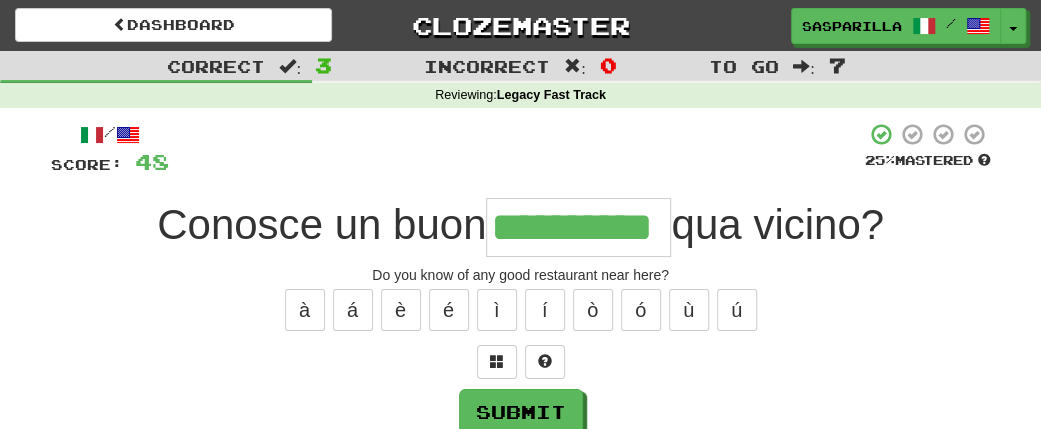type on "**********" 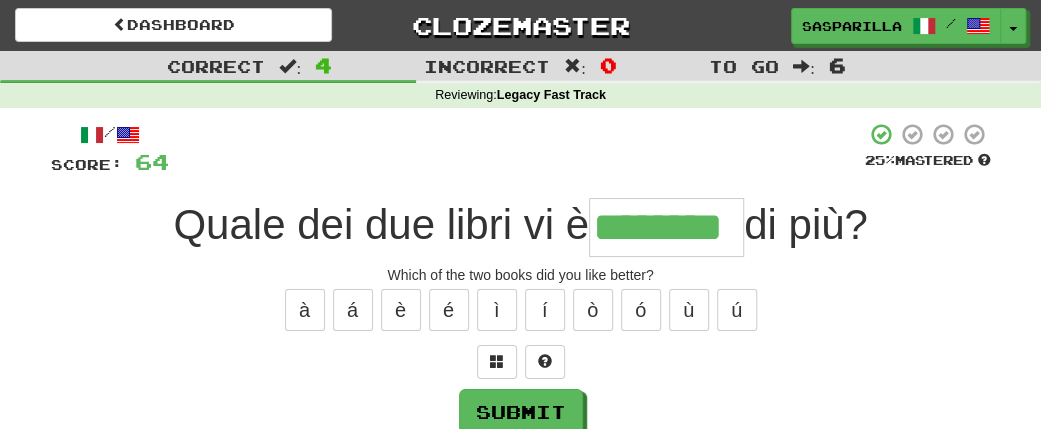 type on "********" 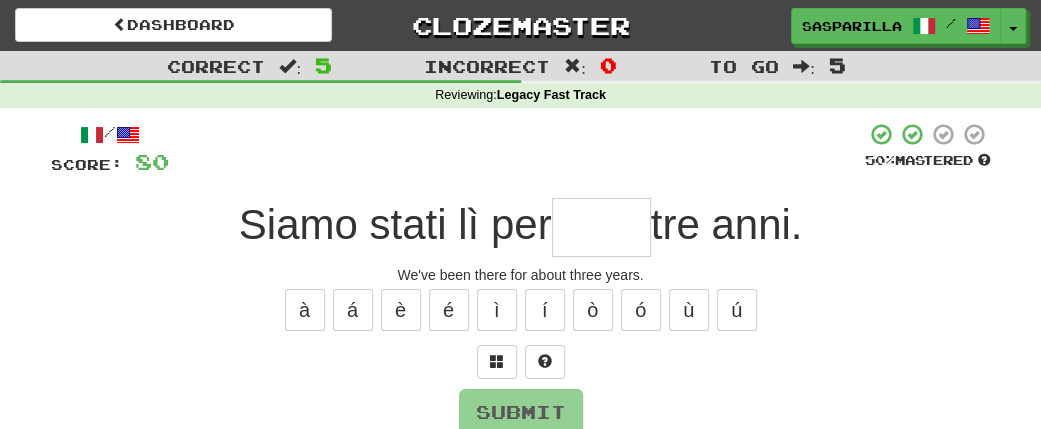 type on "*" 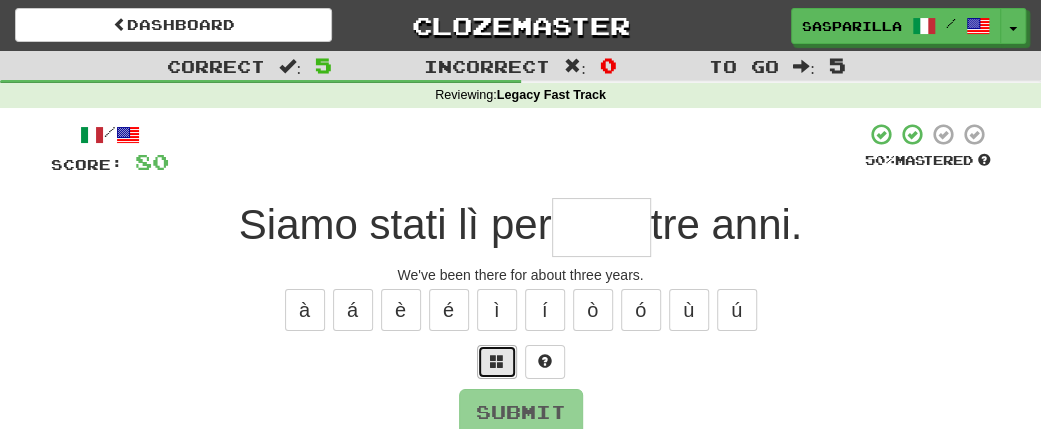 click at bounding box center (497, 361) 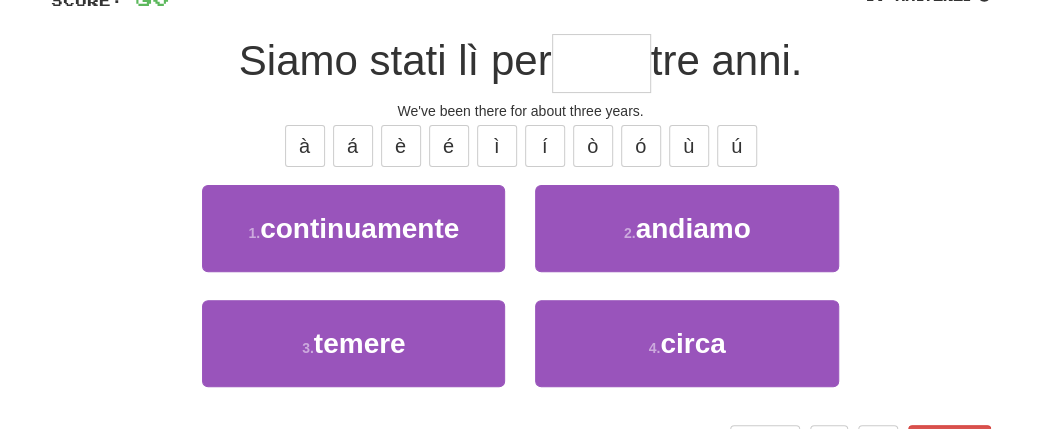 scroll, scrollTop: 201, scrollLeft: 0, axis: vertical 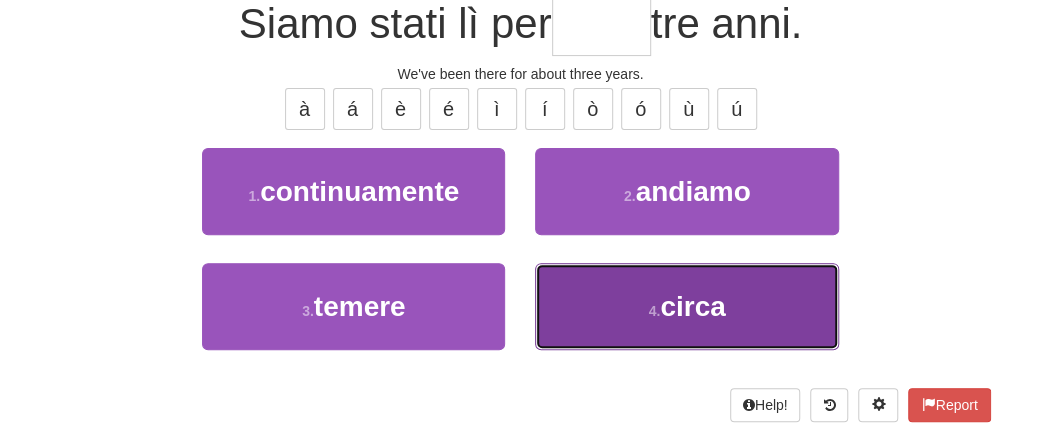 click on "circa" at bounding box center [692, 306] 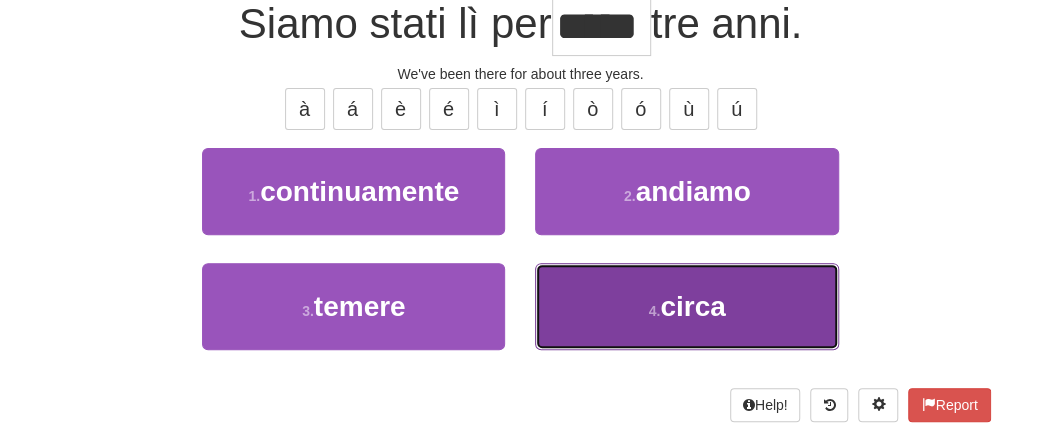 scroll, scrollTop: 214, scrollLeft: 0, axis: vertical 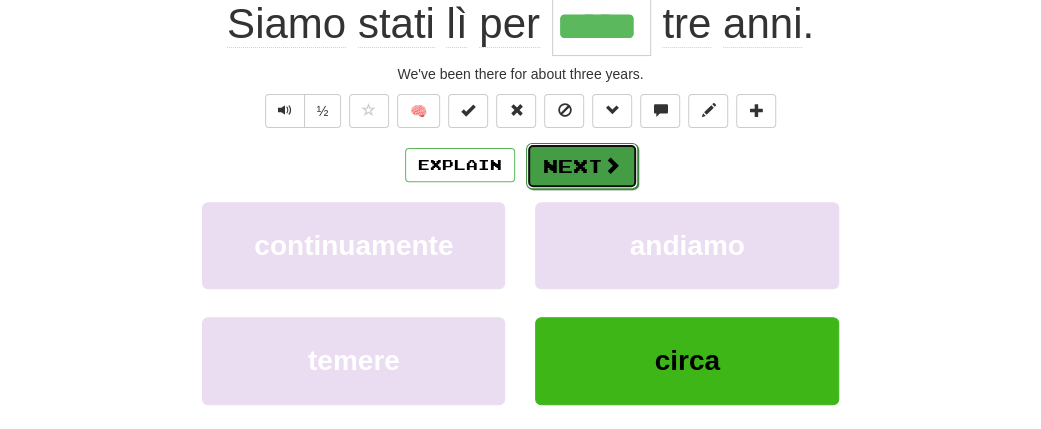 click on "Next" at bounding box center [582, 166] 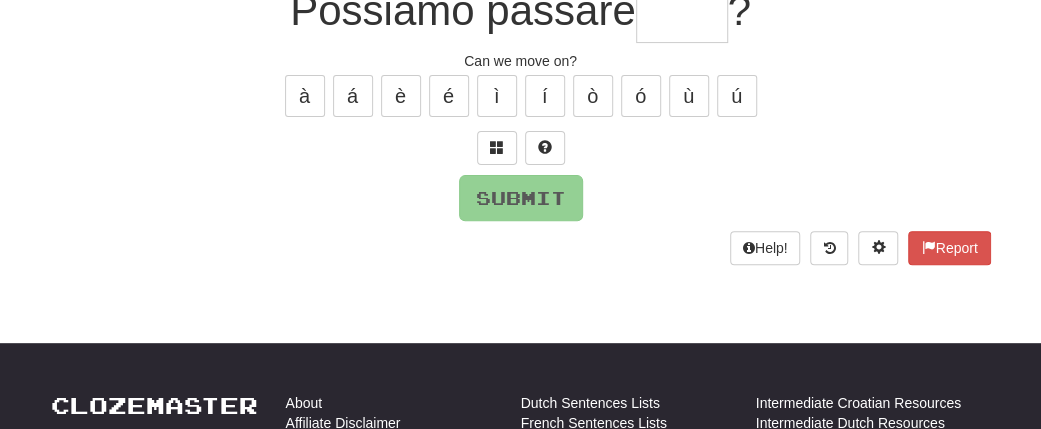 type on "*" 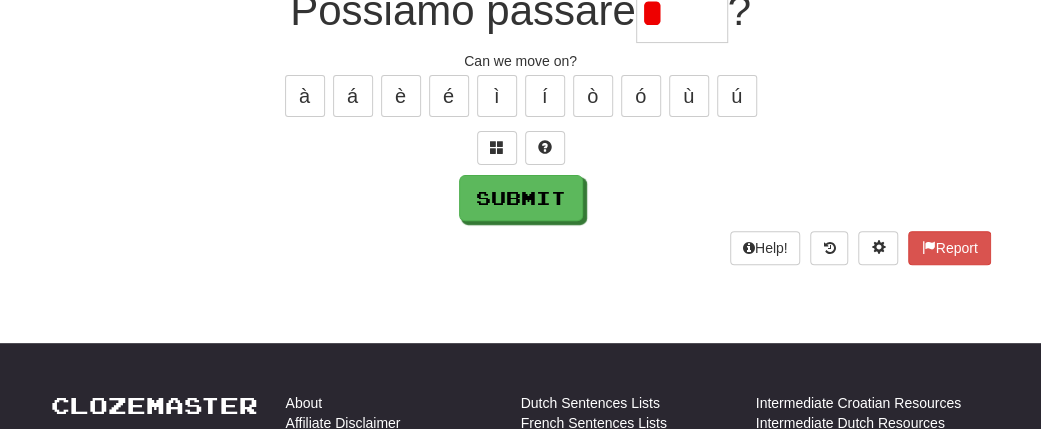 scroll, scrollTop: 204, scrollLeft: 0, axis: vertical 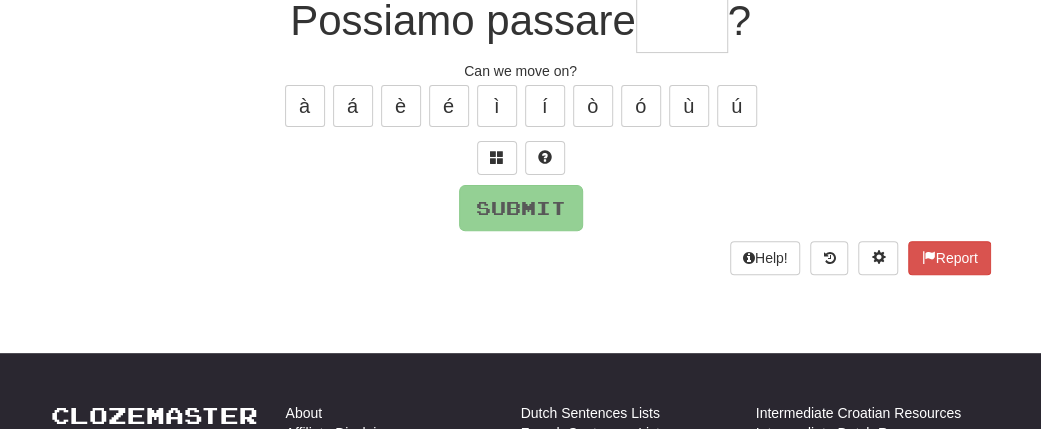 type on "*" 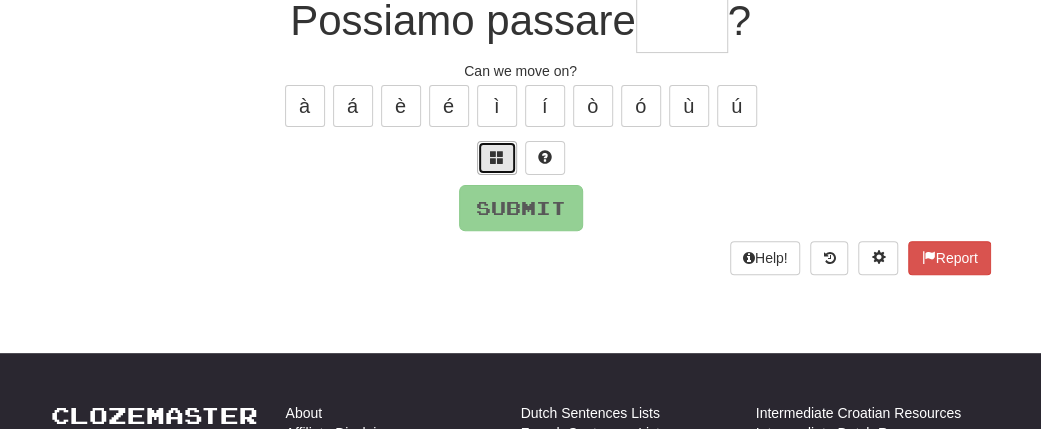 click at bounding box center (497, 158) 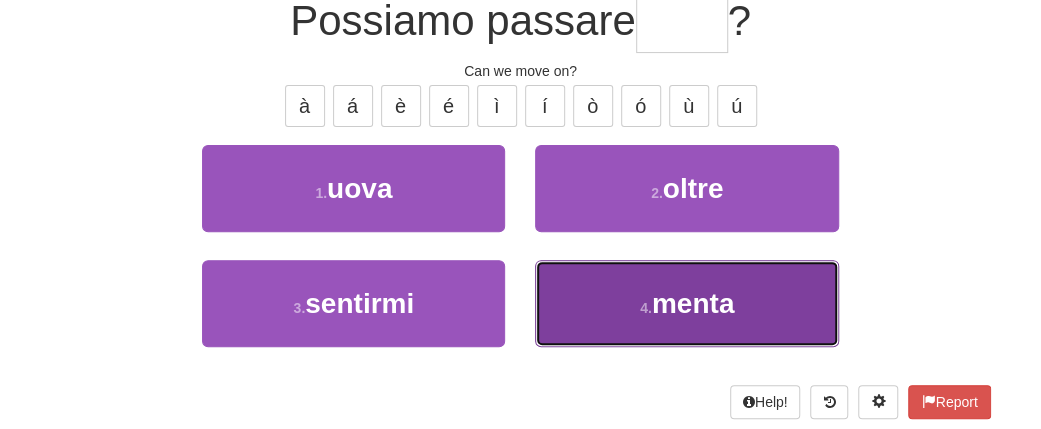click on "menta" at bounding box center [693, 303] 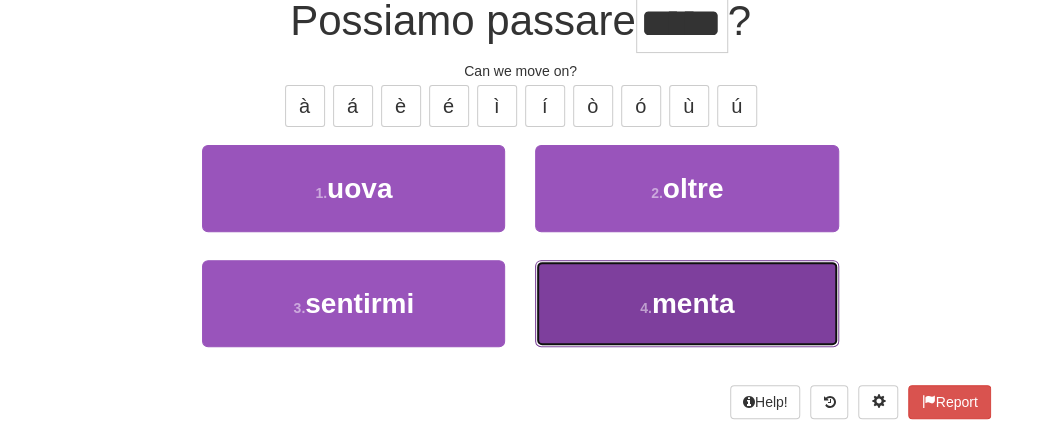 scroll, scrollTop: 216, scrollLeft: 0, axis: vertical 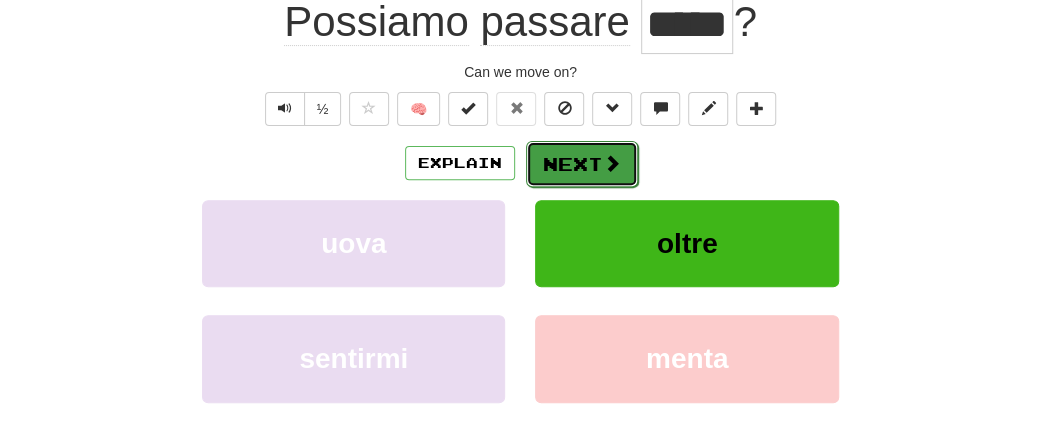 click on "Next" at bounding box center (582, 164) 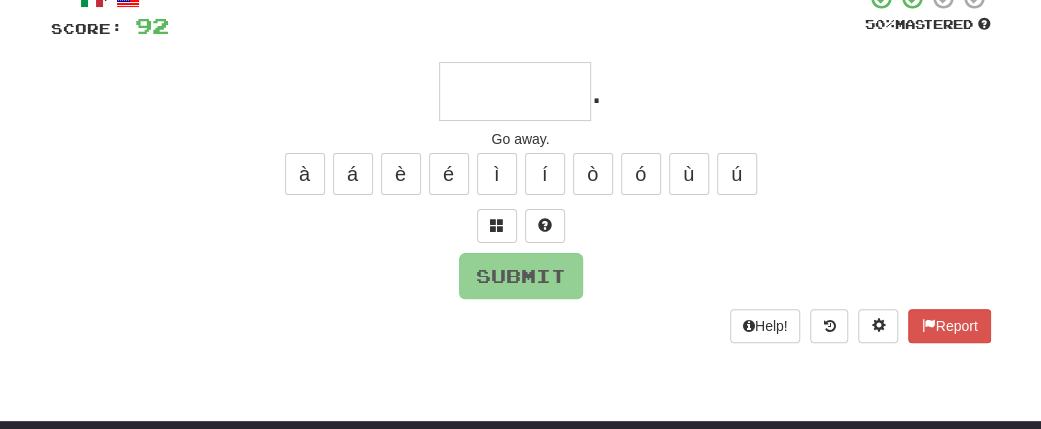 scroll, scrollTop: 134, scrollLeft: 0, axis: vertical 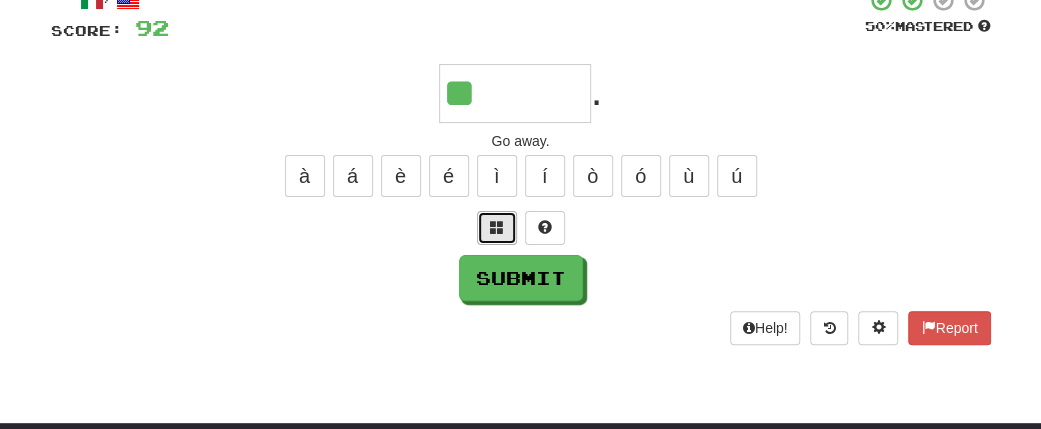 click at bounding box center [497, 227] 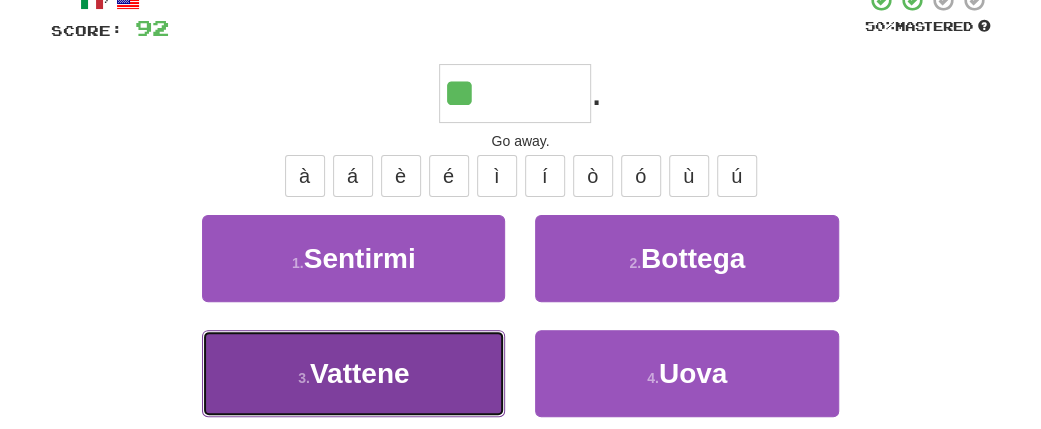 click on "Vattene" at bounding box center [360, 373] 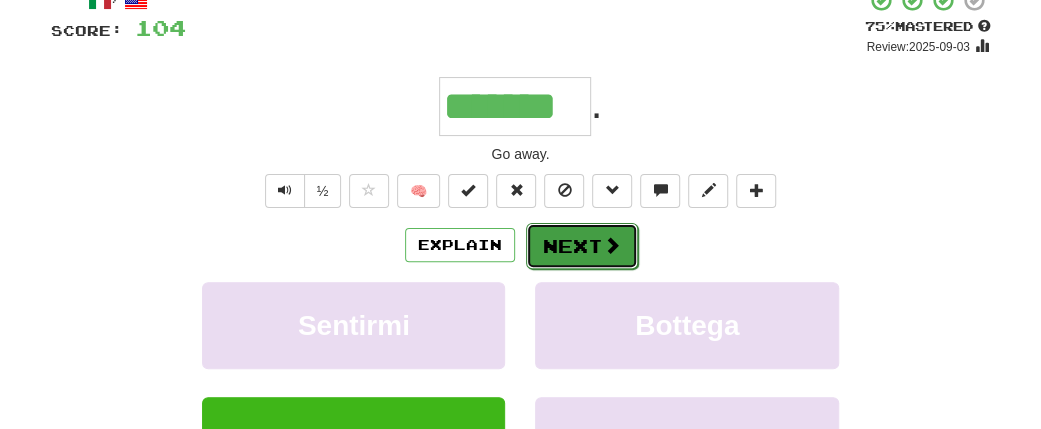 click on "Next" at bounding box center (582, 246) 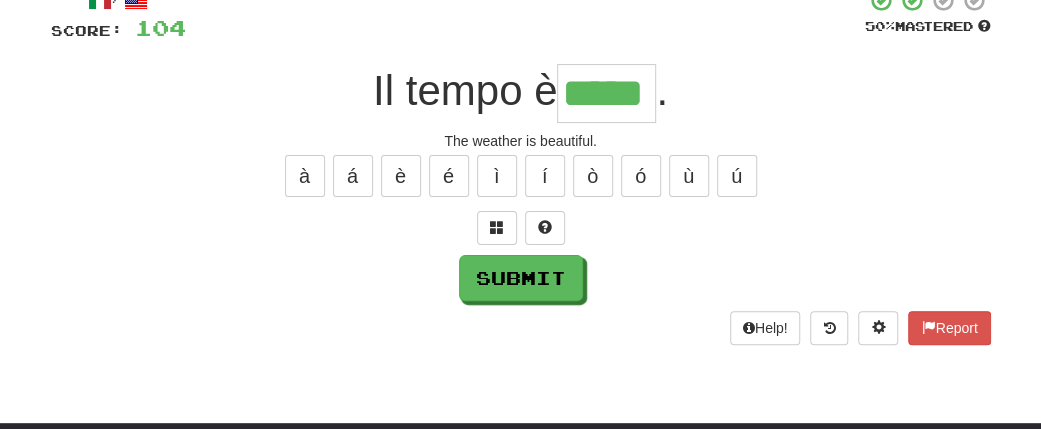 type on "*****" 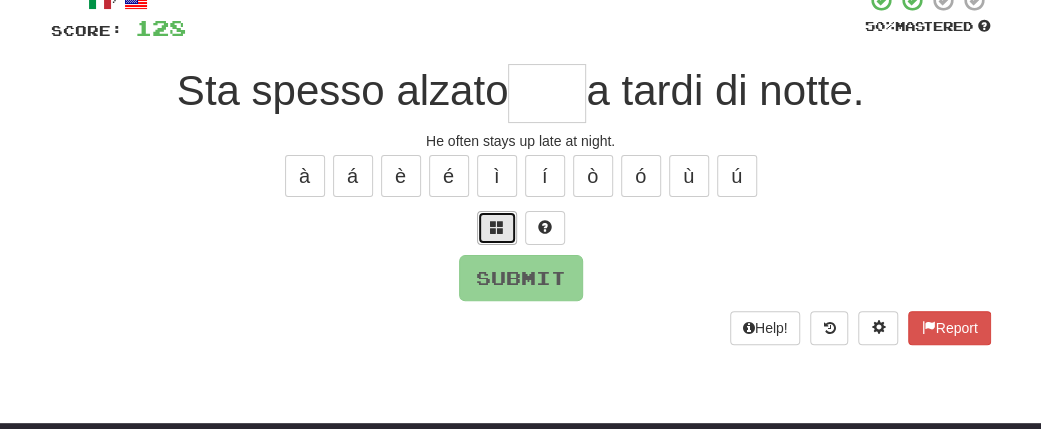 click at bounding box center [497, 228] 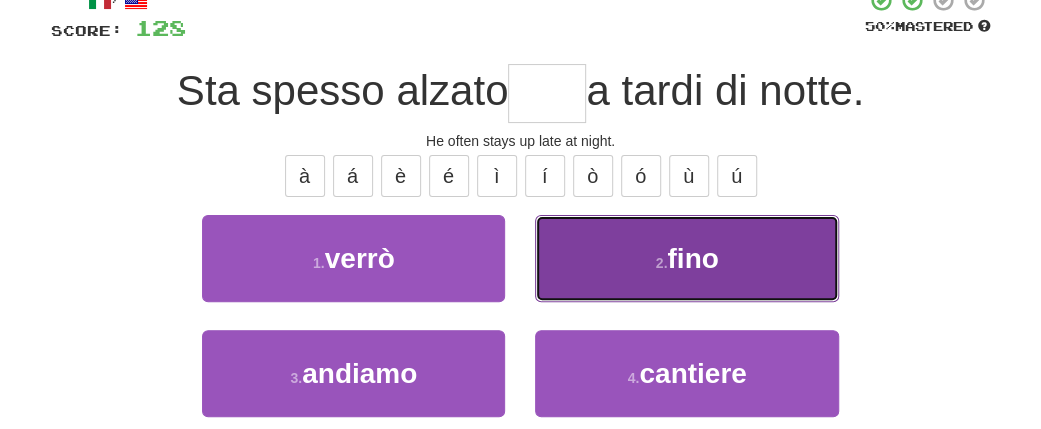 click on "2 .  fino" at bounding box center (686, 258) 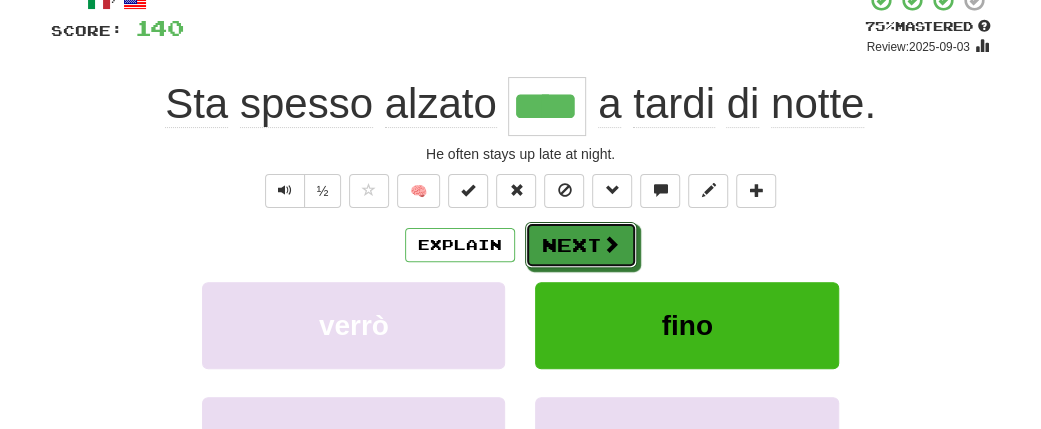 click at bounding box center [611, 244] 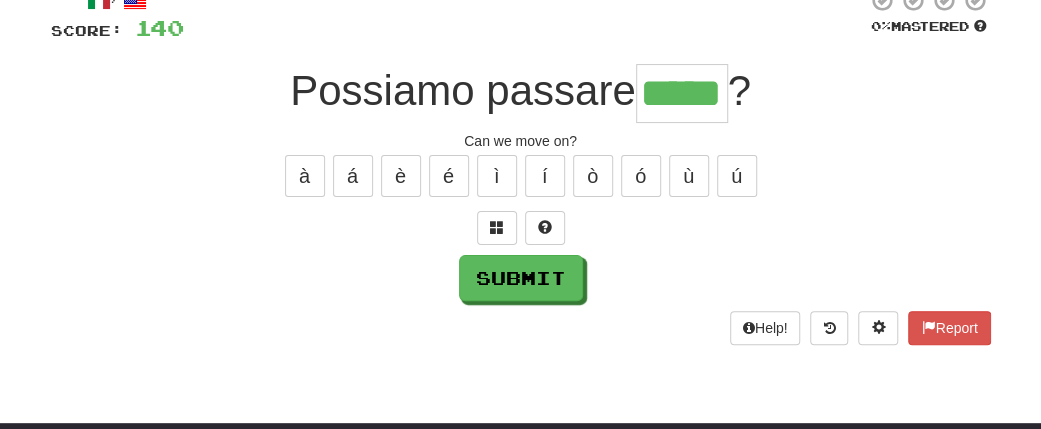 type on "*****" 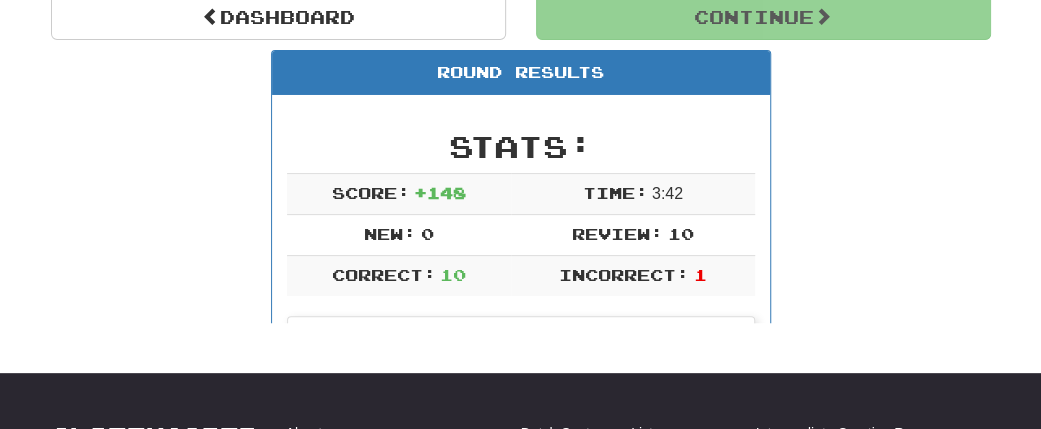 scroll, scrollTop: 222, scrollLeft: 0, axis: vertical 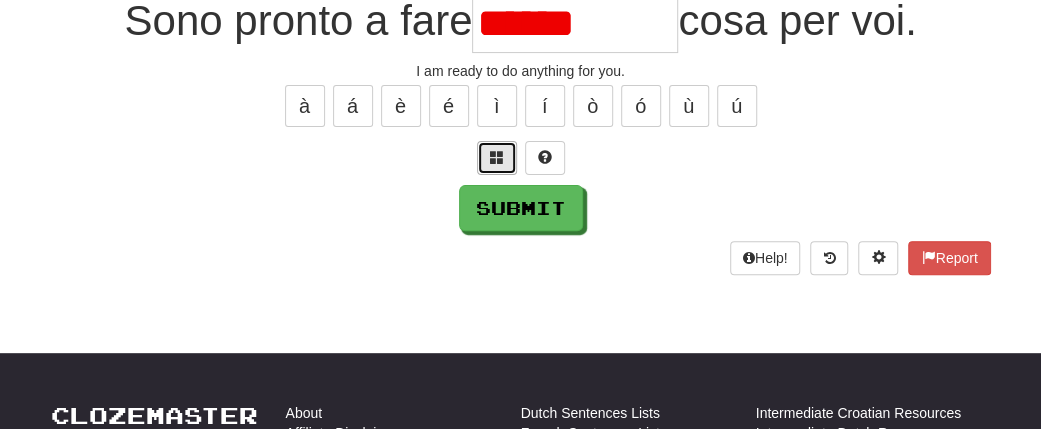 click at bounding box center (497, 157) 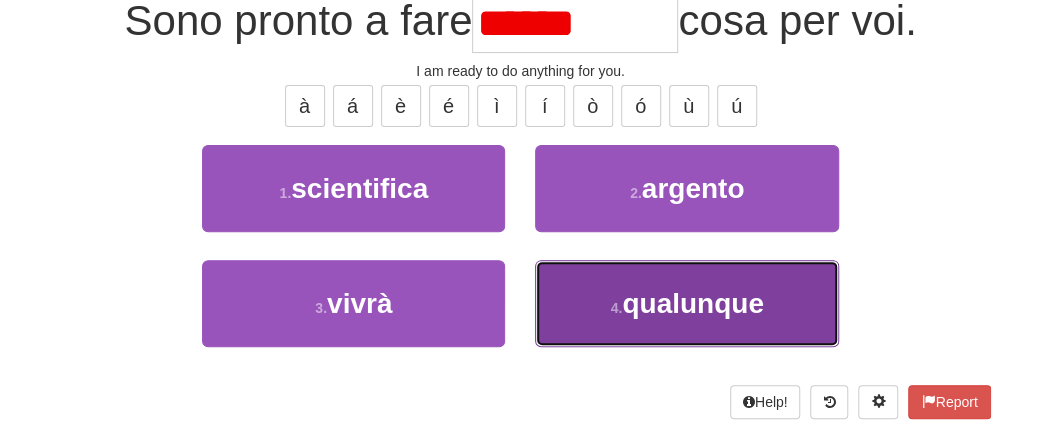 click on "qualunque" at bounding box center (693, 303) 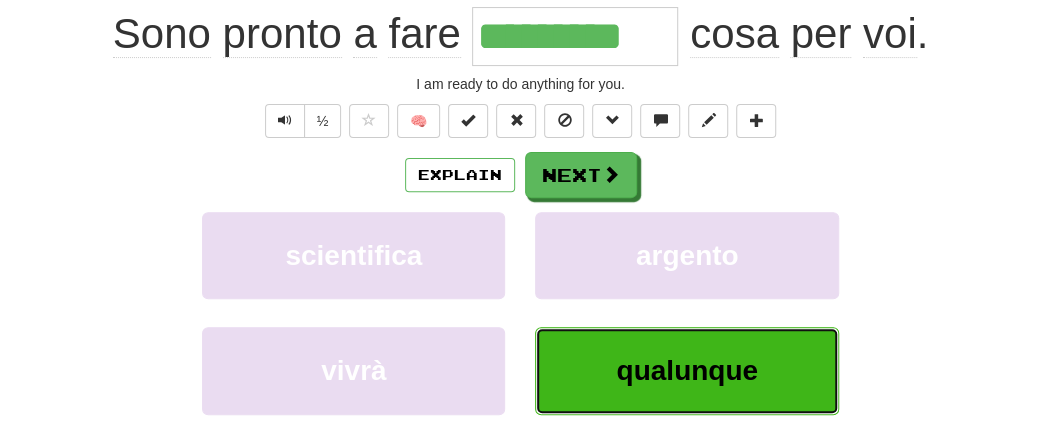 scroll, scrollTop: 217, scrollLeft: 0, axis: vertical 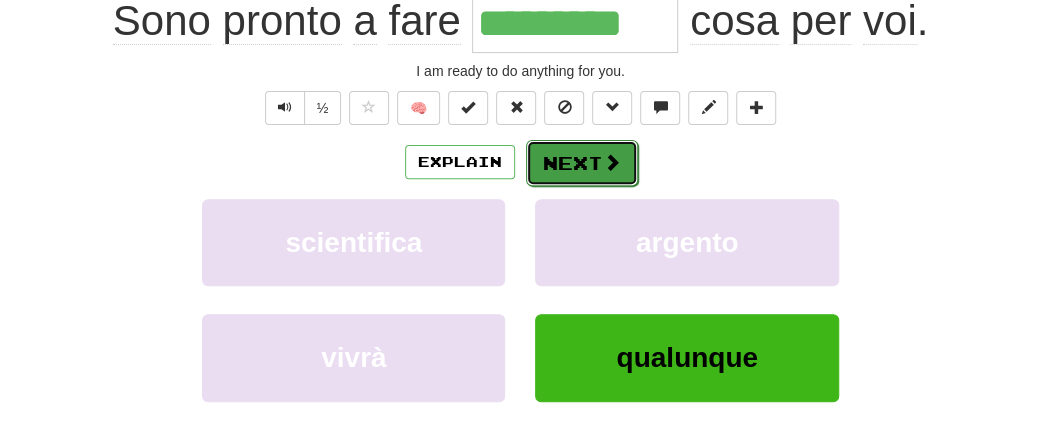 click on "Next" at bounding box center [582, 163] 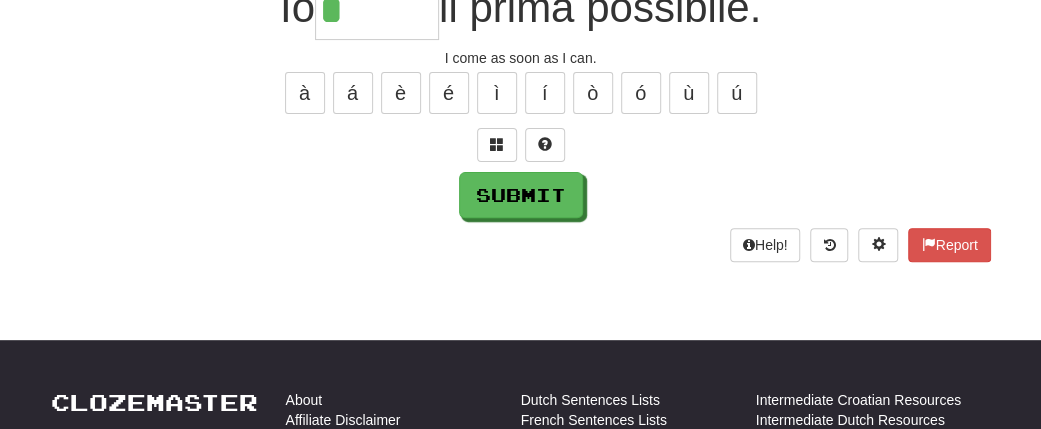 scroll, scrollTop: 204, scrollLeft: 0, axis: vertical 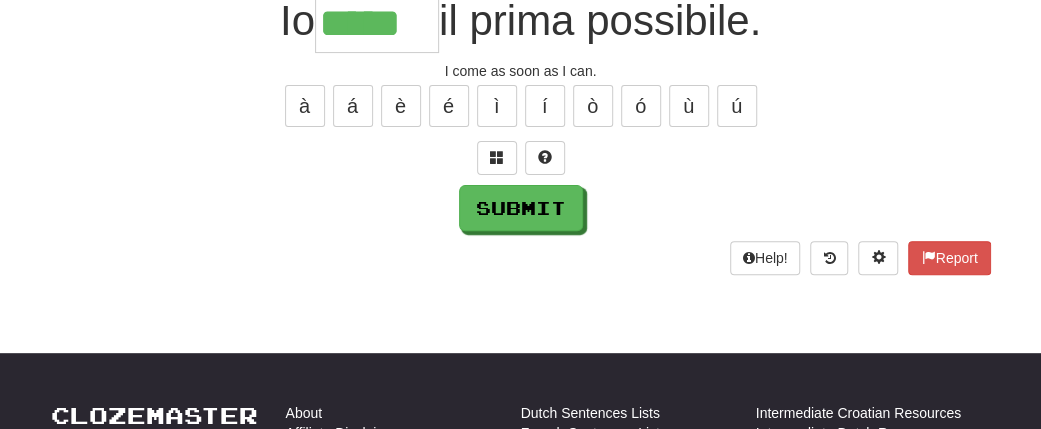 type on "*****" 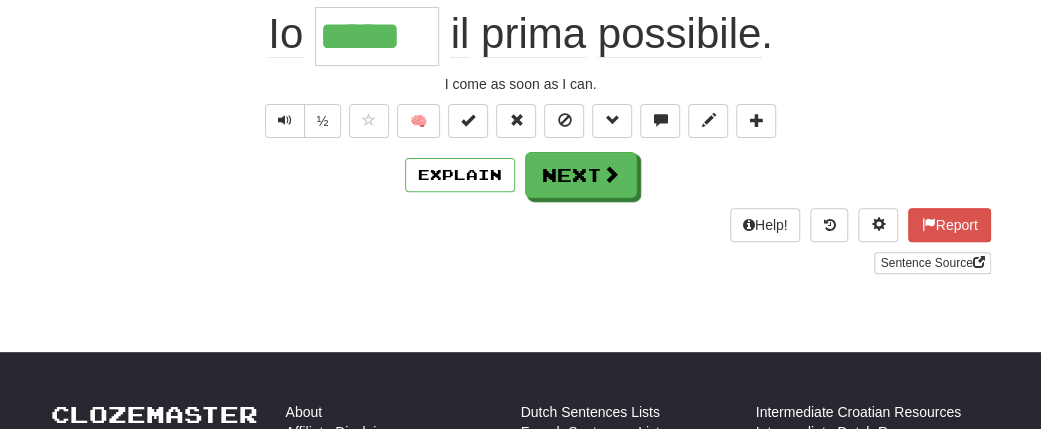 scroll, scrollTop: 217, scrollLeft: 0, axis: vertical 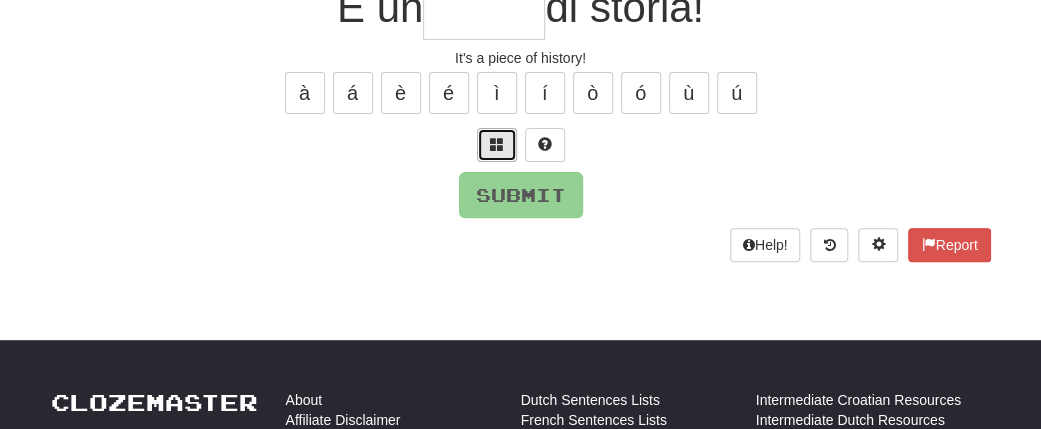 click at bounding box center (497, 145) 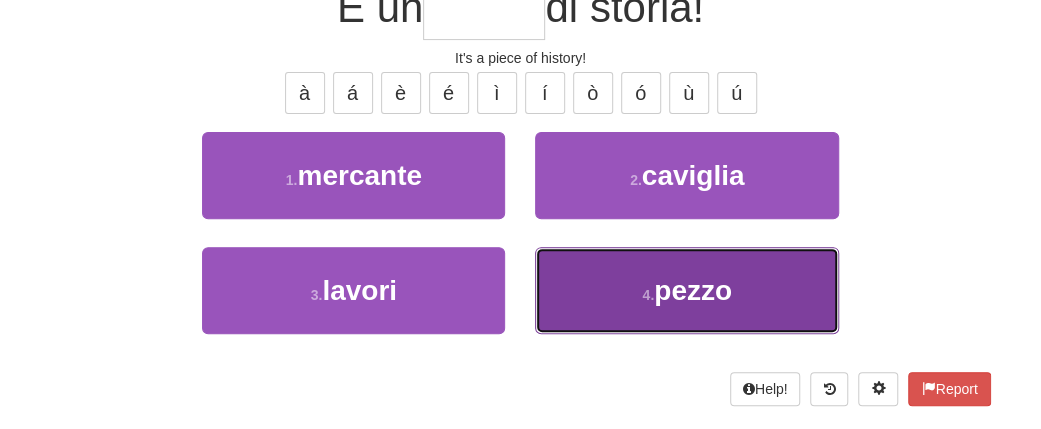 click on "pezzo" at bounding box center (693, 290) 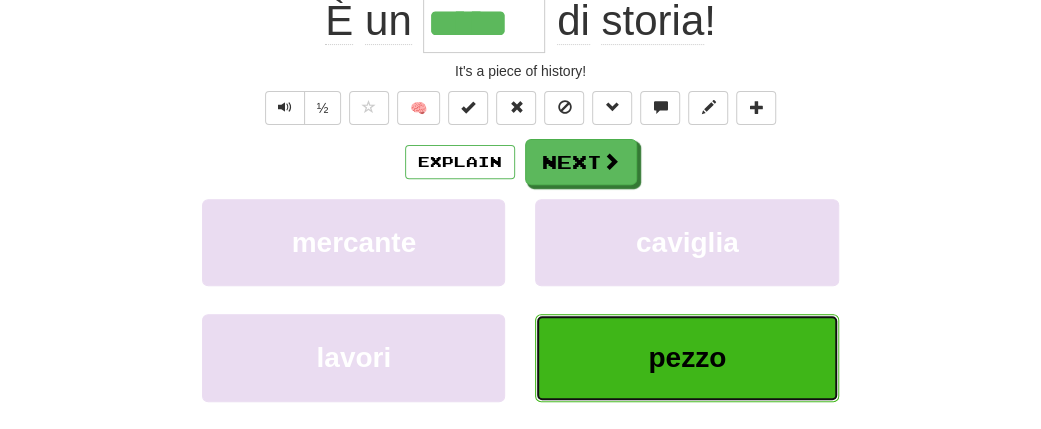 scroll, scrollTop: 229, scrollLeft: 0, axis: vertical 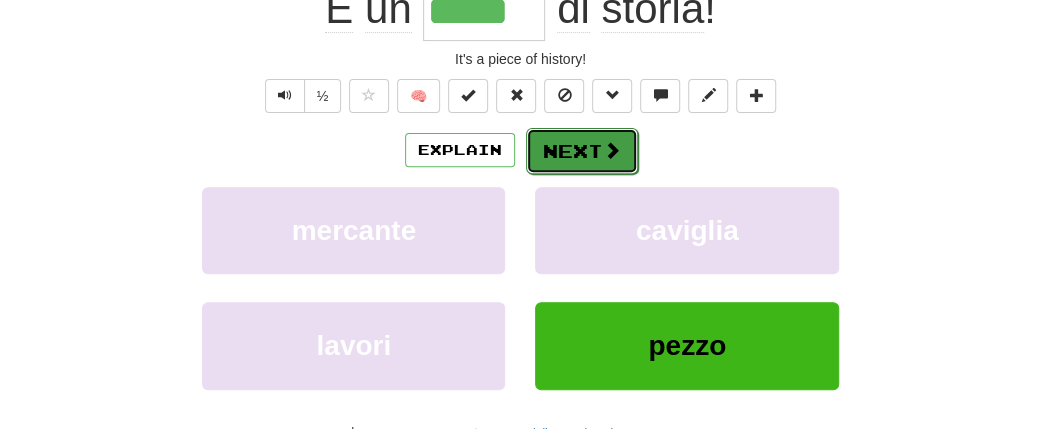 click on "Next" at bounding box center (582, 151) 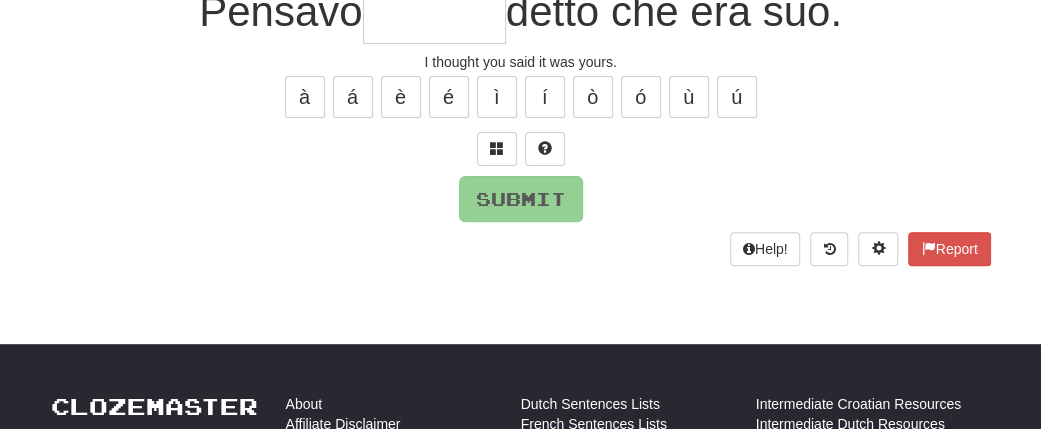 scroll, scrollTop: 211, scrollLeft: 0, axis: vertical 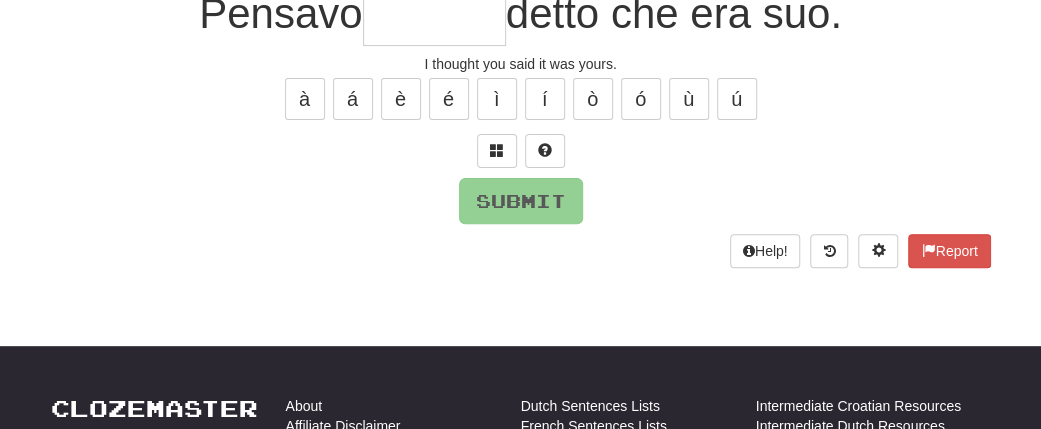 type on "*" 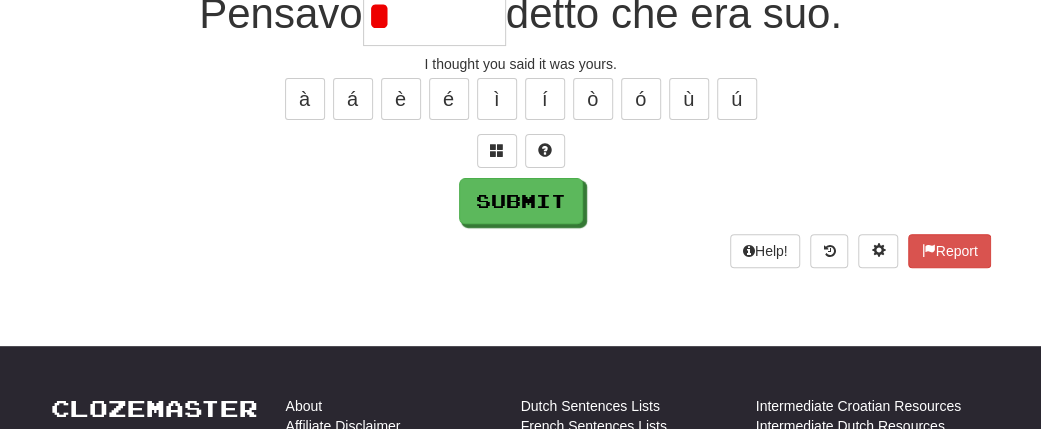 scroll, scrollTop: 204, scrollLeft: 0, axis: vertical 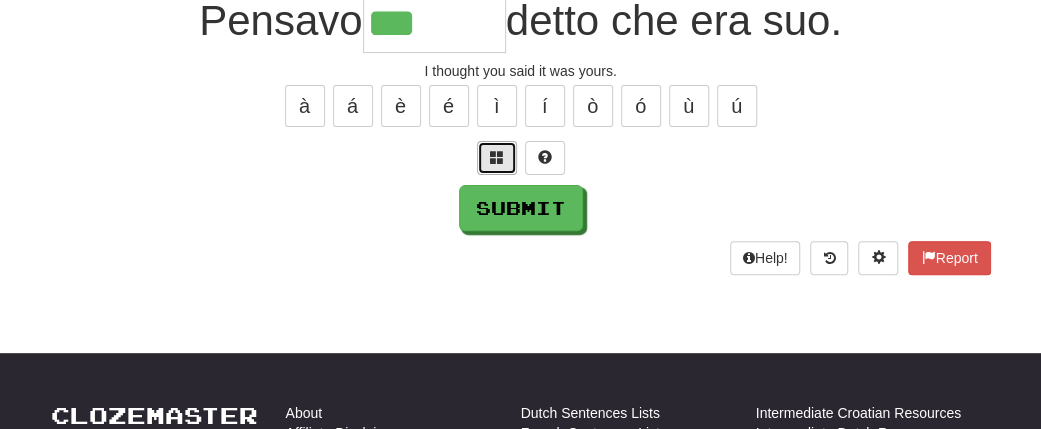 click at bounding box center (497, 157) 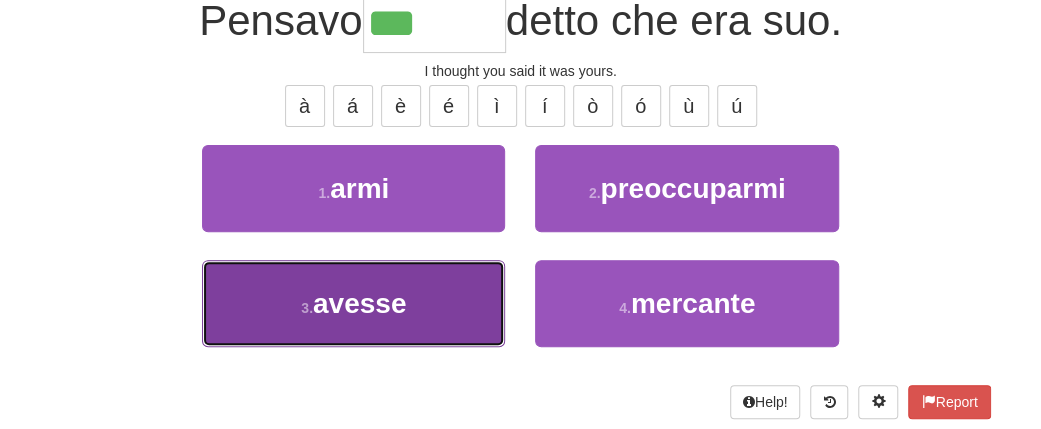 click on "3 .  avesse" at bounding box center [353, 303] 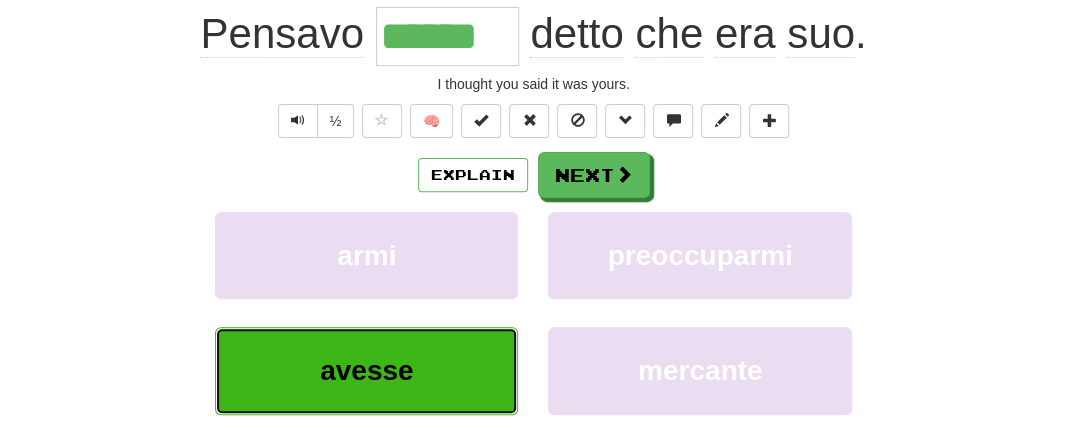 scroll, scrollTop: 217, scrollLeft: 0, axis: vertical 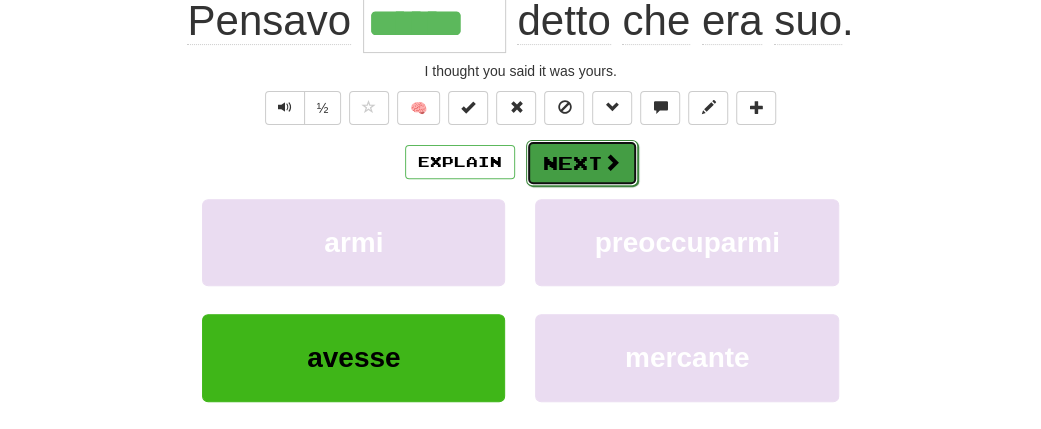 click on "Next" at bounding box center [582, 163] 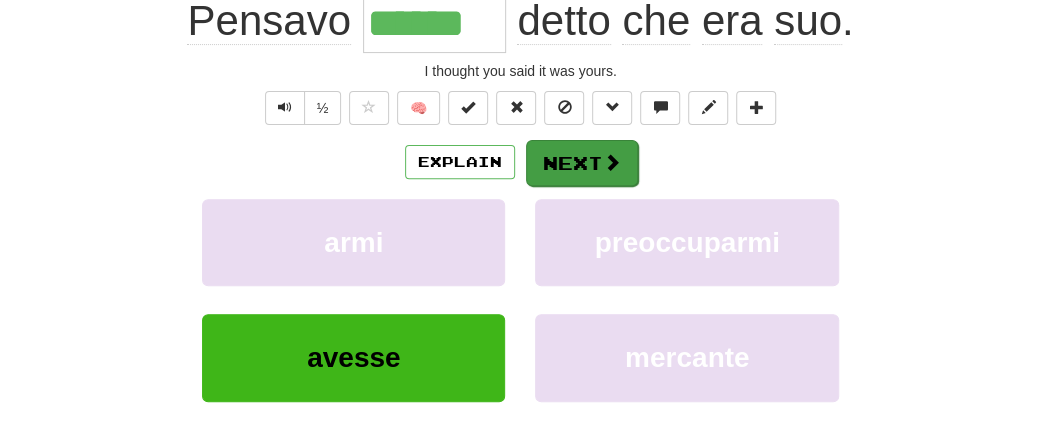 type 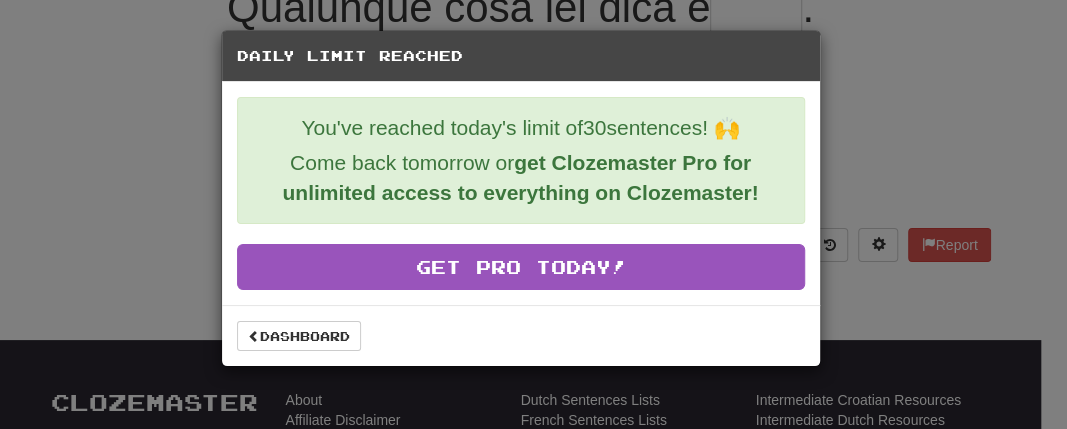 click on "Daily Limit Reached You've reached today's limit of  30  sentences! 🙌  Come back tomorrow or  get Clozemaster Pro for unlimited access to everything on Clozemaster! Get Pro Today! Dashboard" at bounding box center [533, 214] 